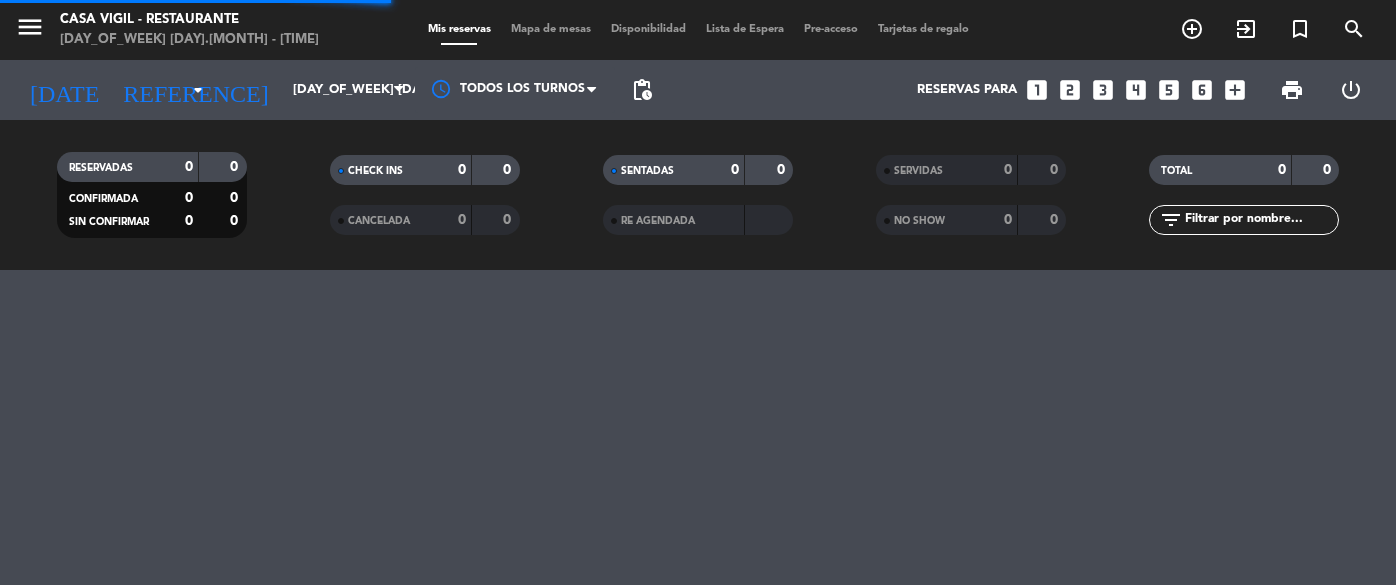 scroll, scrollTop: 0, scrollLeft: 0, axis: both 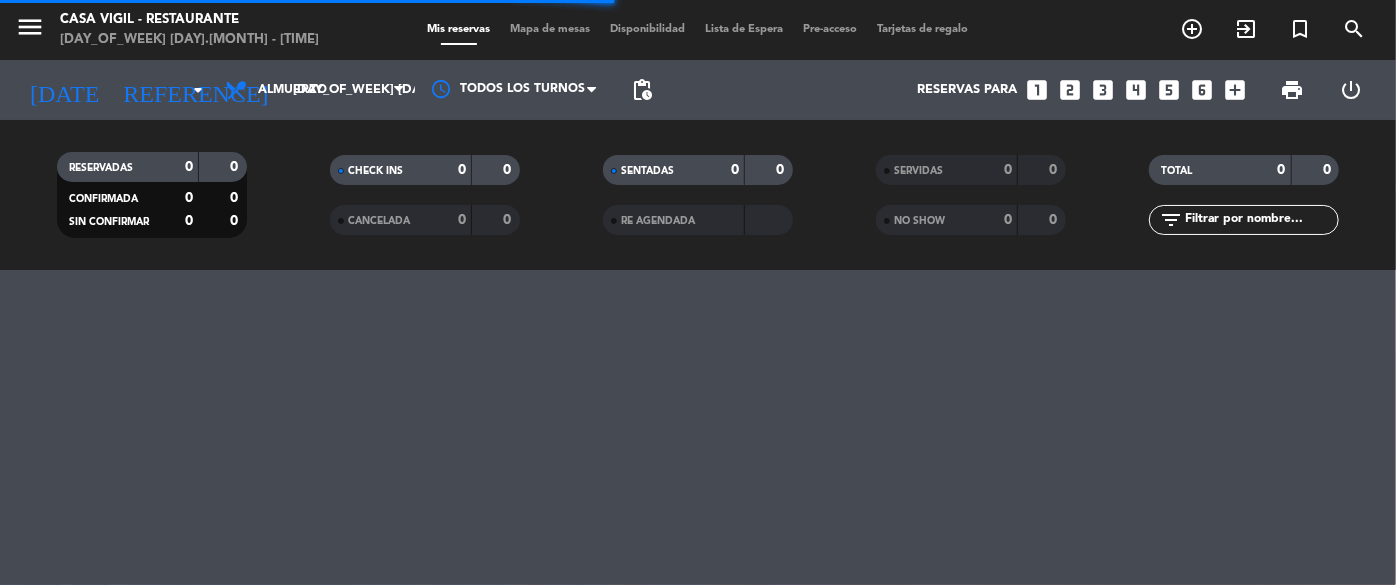 click on "looks_4" at bounding box center [1136, 90] 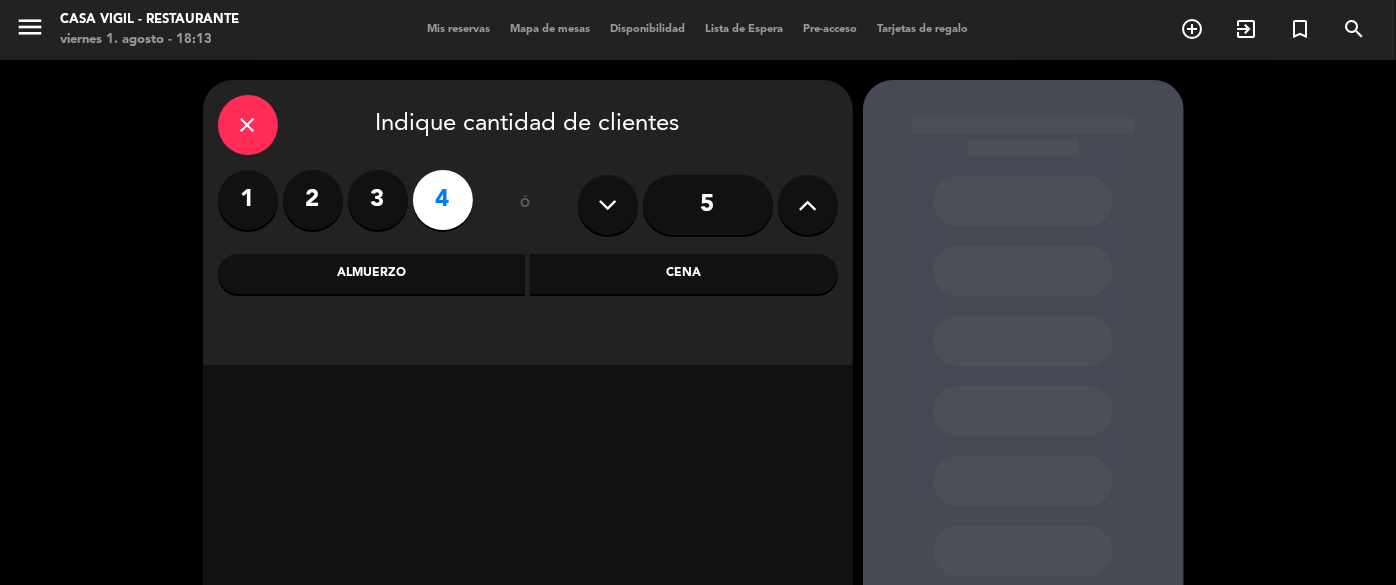 click on "Almuerzo" at bounding box center [372, 274] 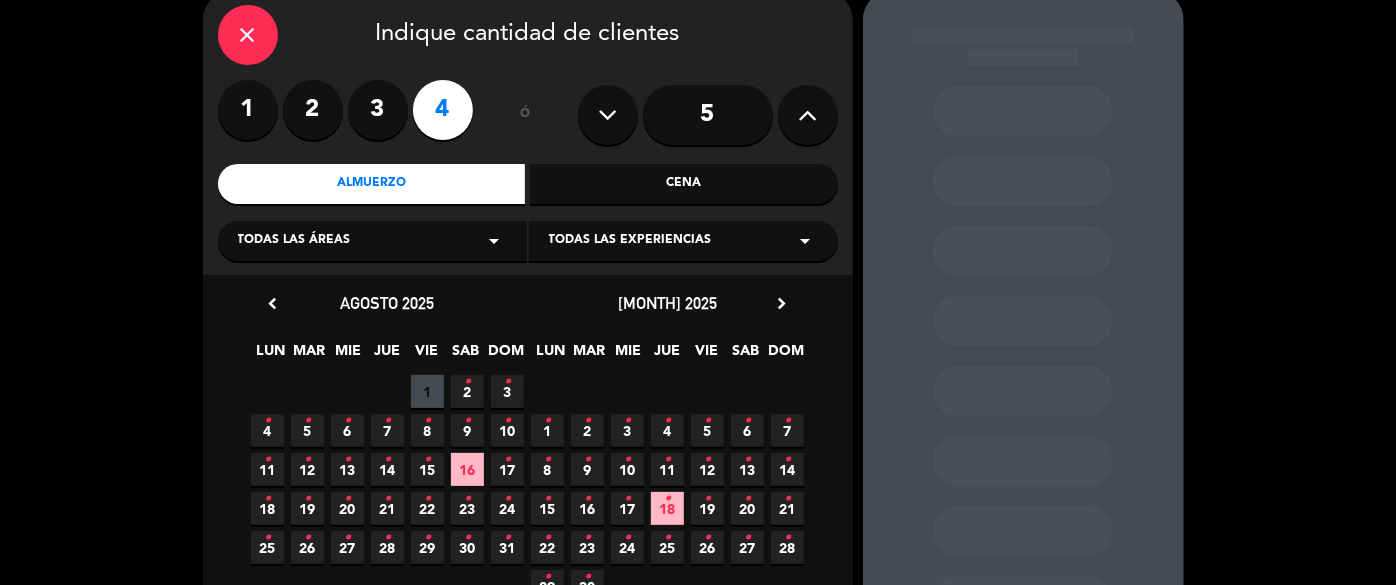 click on "•" at bounding box center (427, 421) 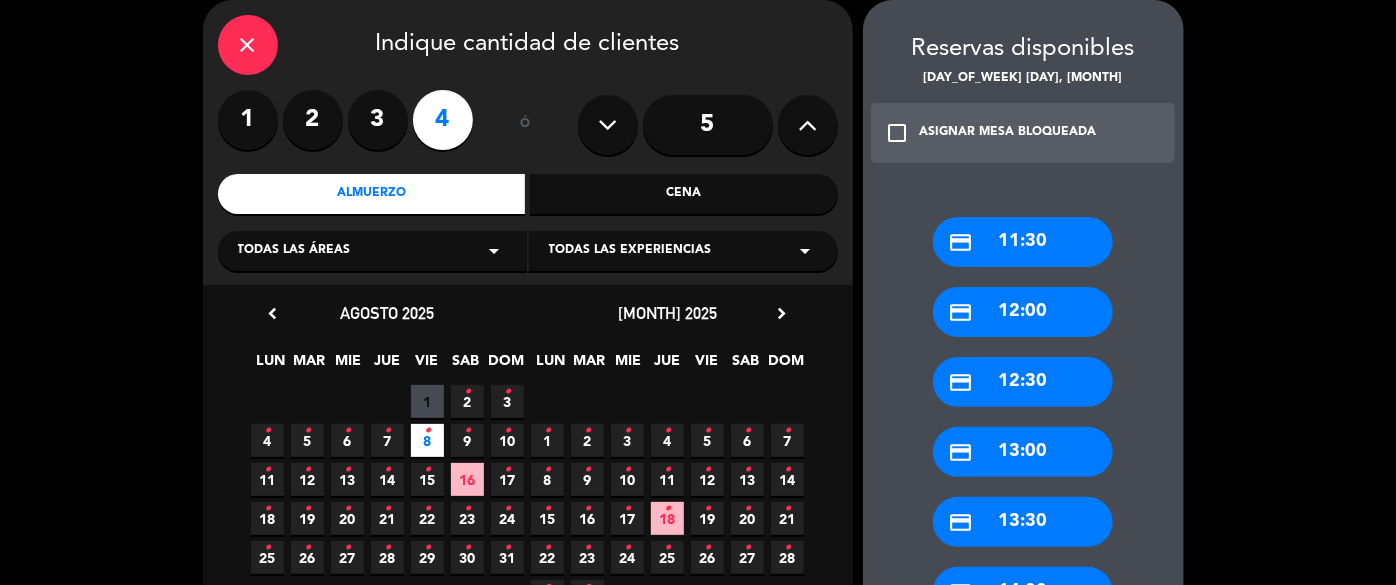 click on "[CREDIT_CARD] [TIME]" at bounding box center (1023, 522) 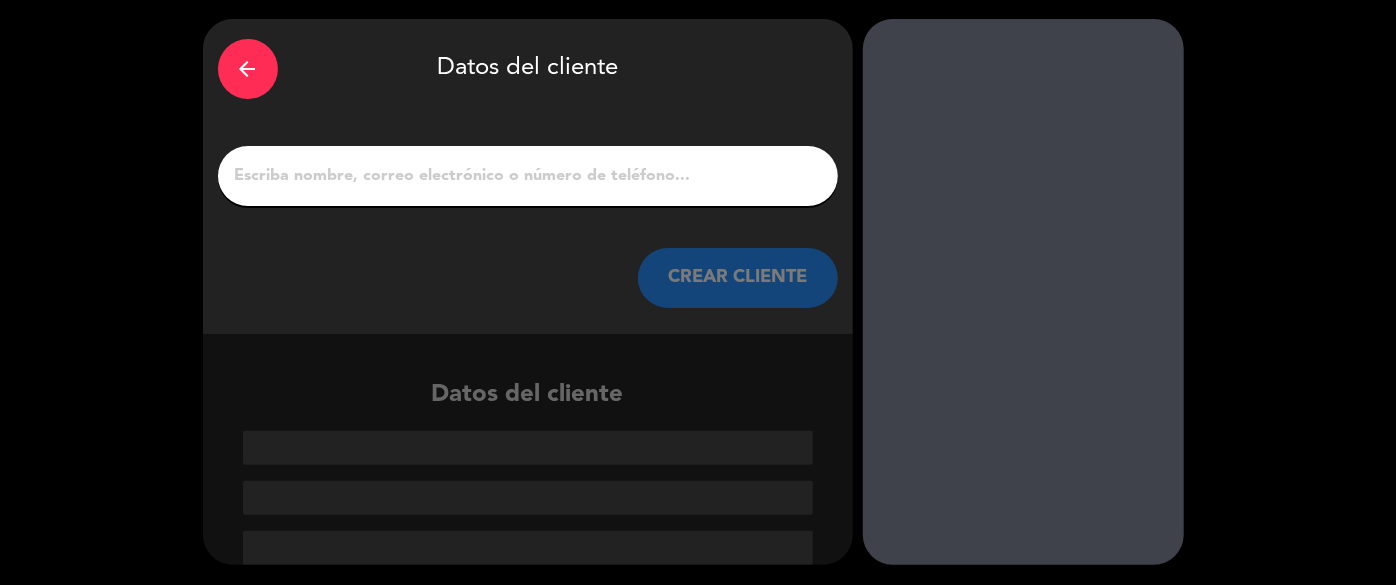 scroll, scrollTop: 61, scrollLeft: 0, axis: vertical 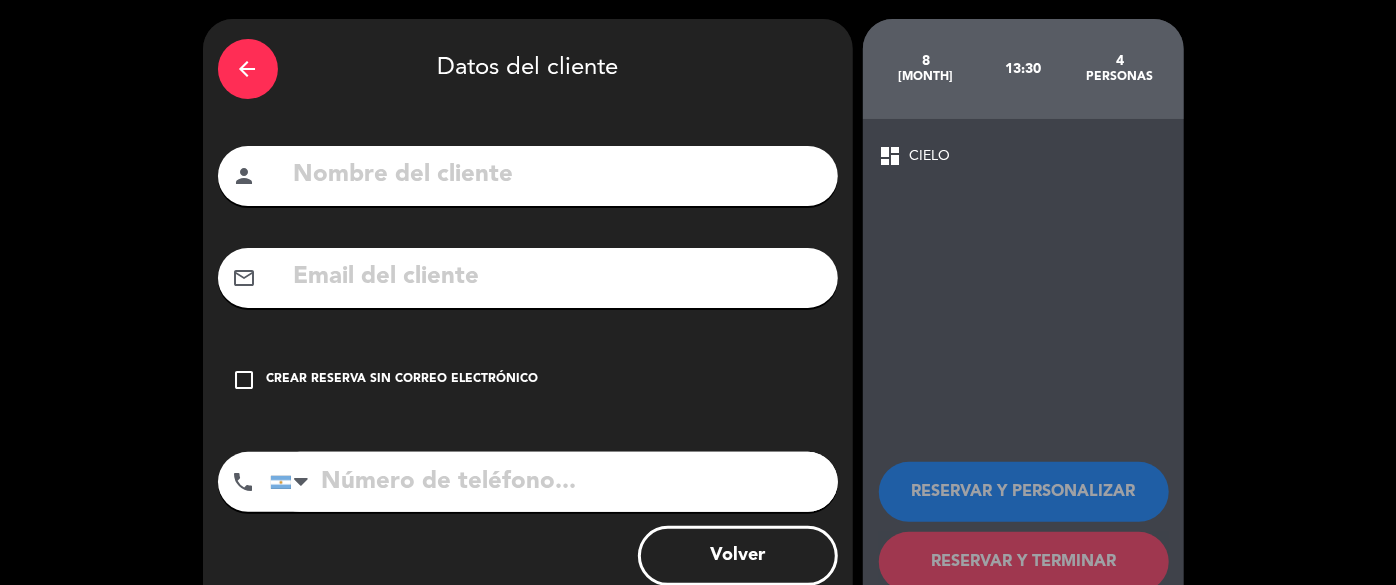 click at bounding box center [557, 175] 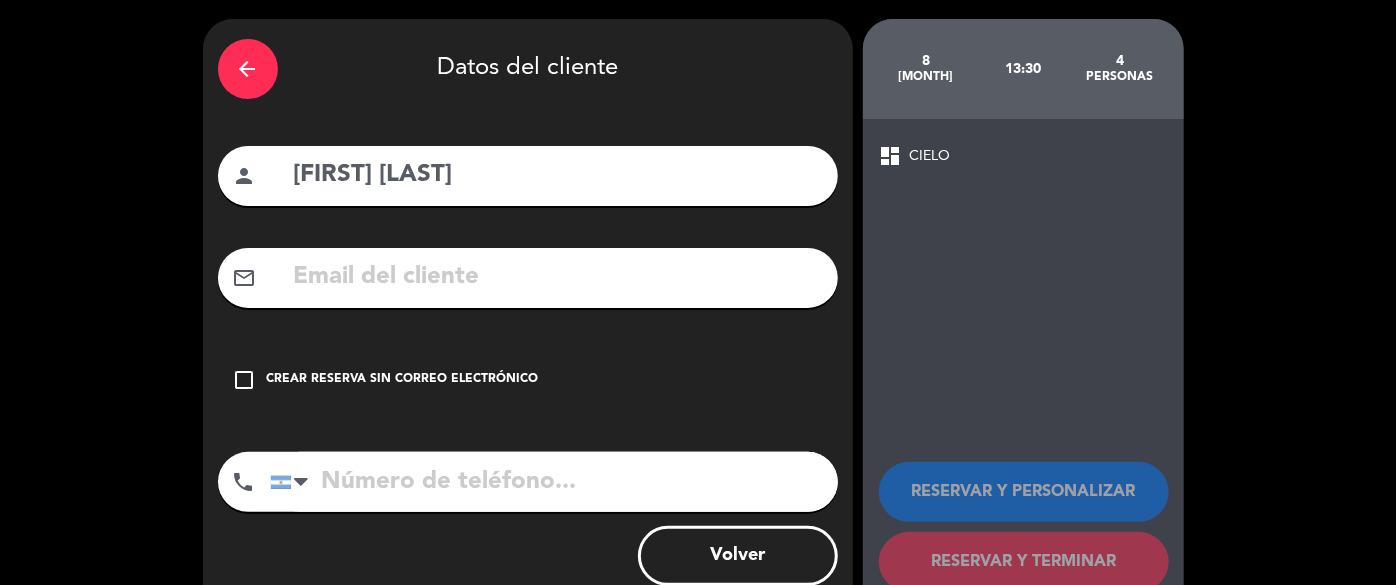 type on "[FIRST] [LAST]" 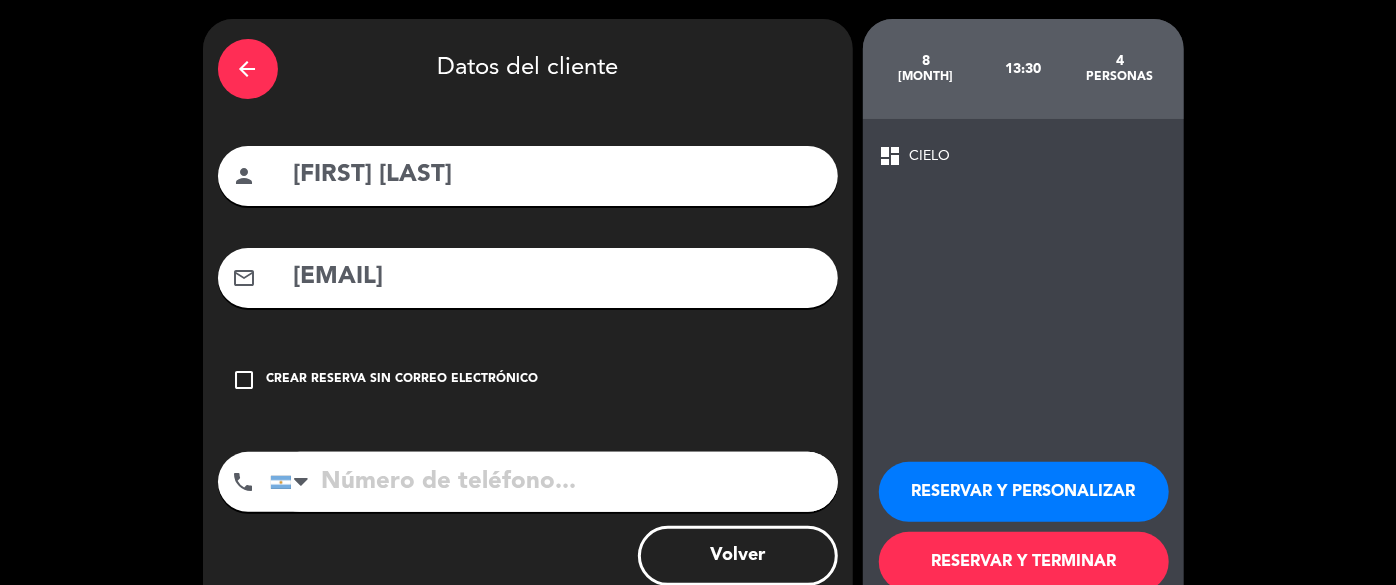 type on "[EMAIL]" 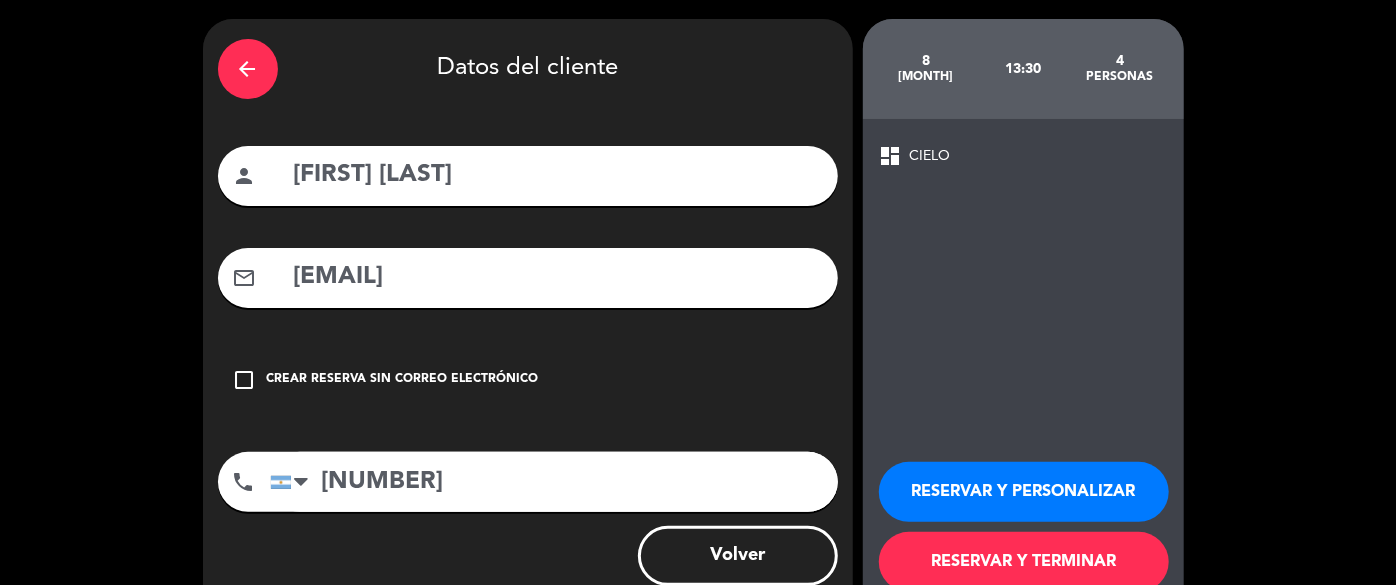 type on "[NUMBER]" 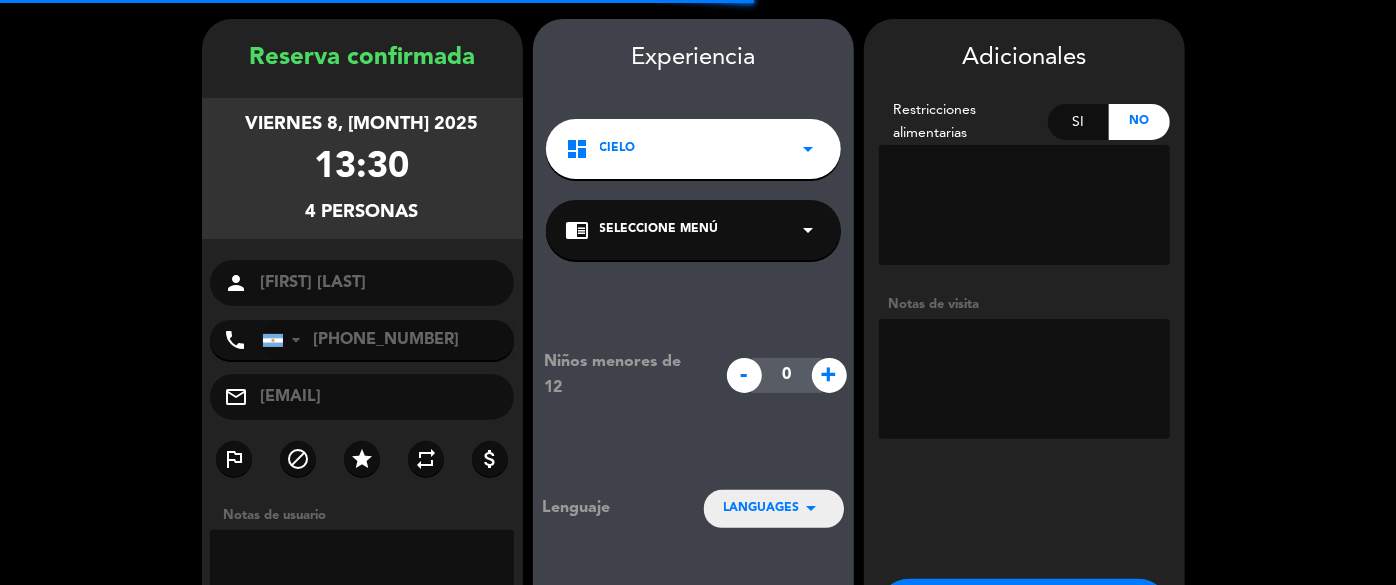 scroll, scrollTop: 80, scrollLeft: 0, axis: vertical 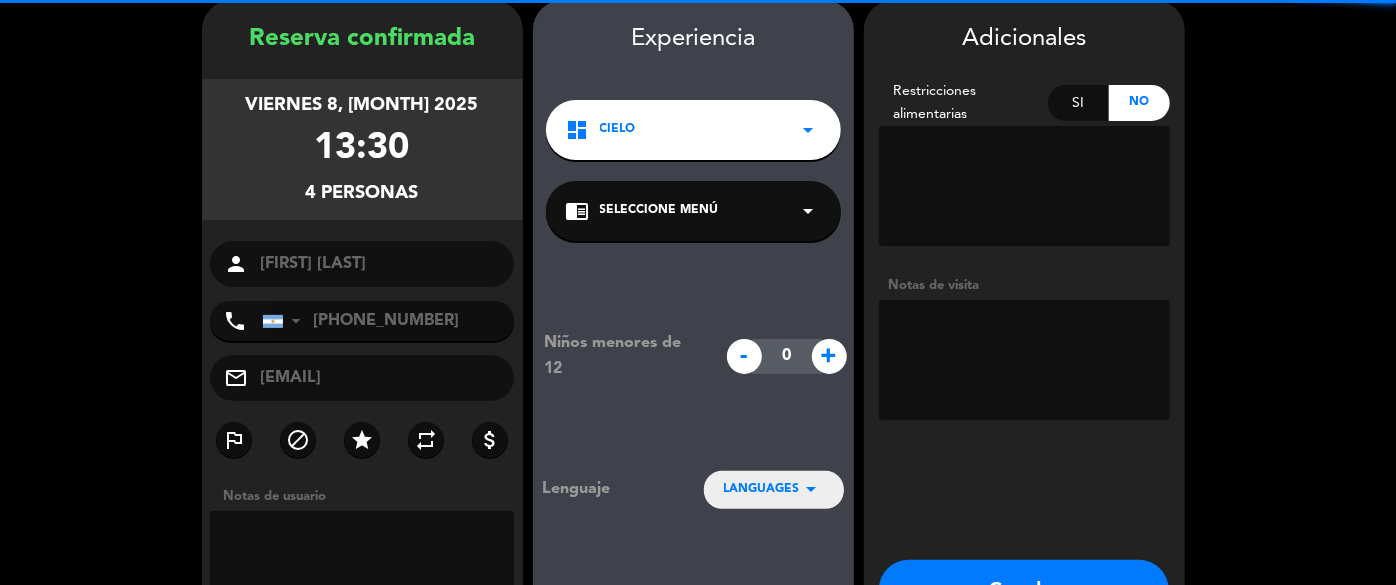 click on "arrow_drop_down" at bounding box center (809, 211) 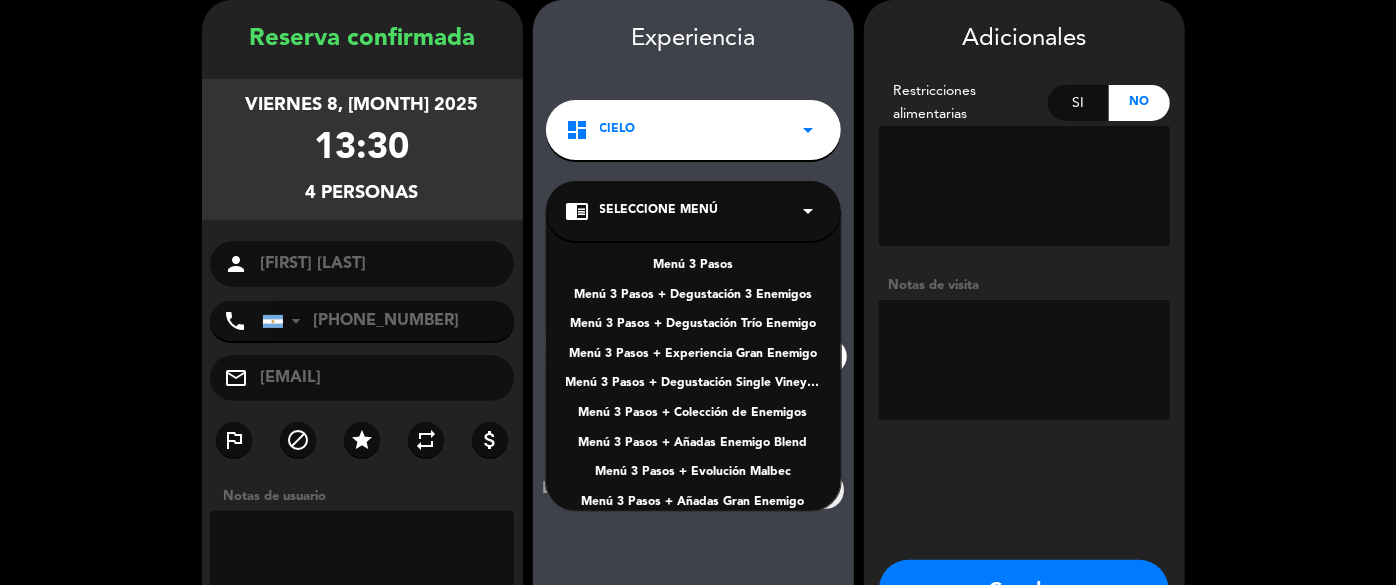 click on "Menú 3 Pasos" at bounding box center [693, 266] 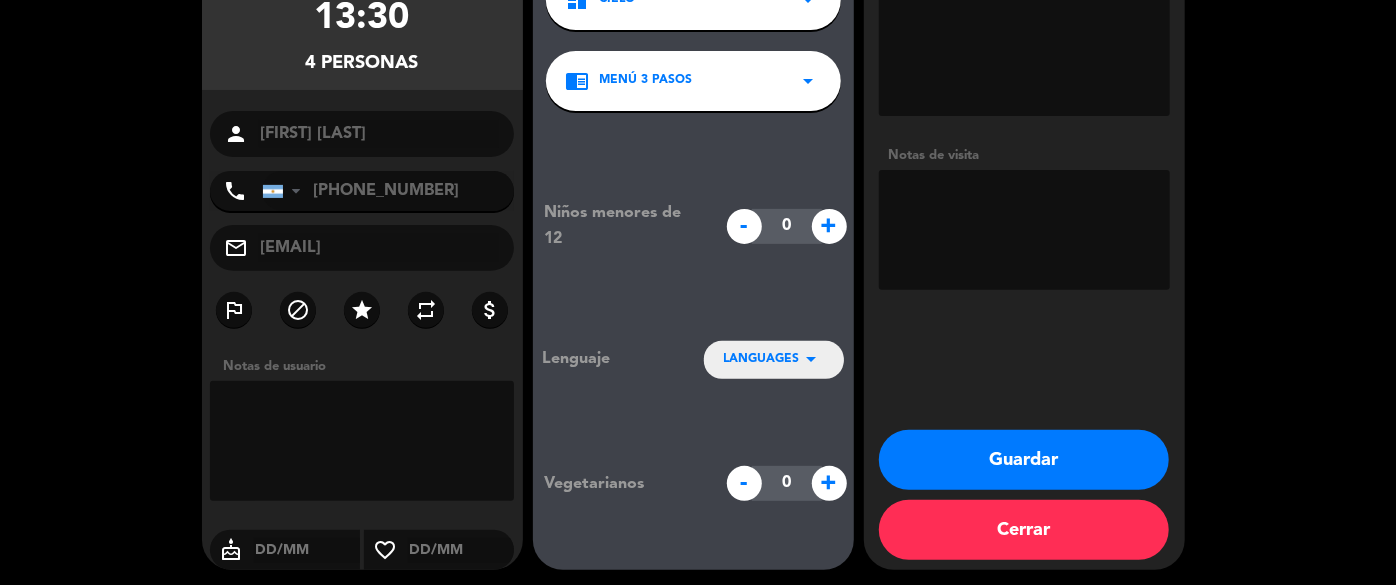 scroll, scrollTop: 214, scrollLeft: 0, axis: vertical 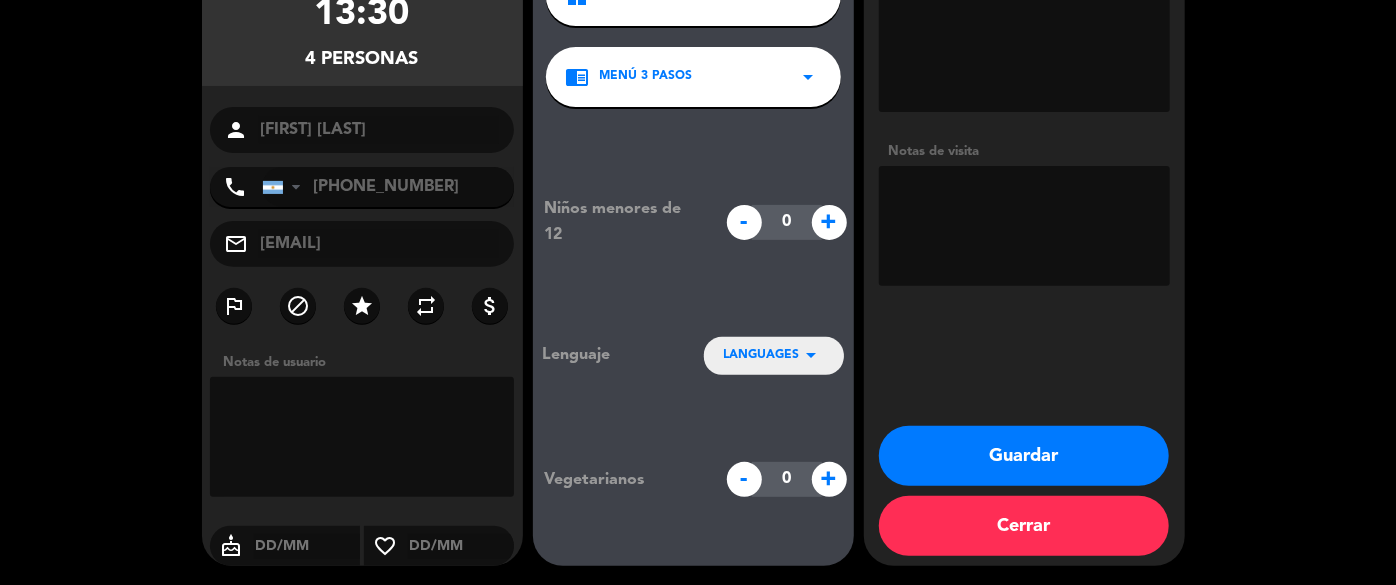 click on "Guardar" at bounding box center (1024, 456) 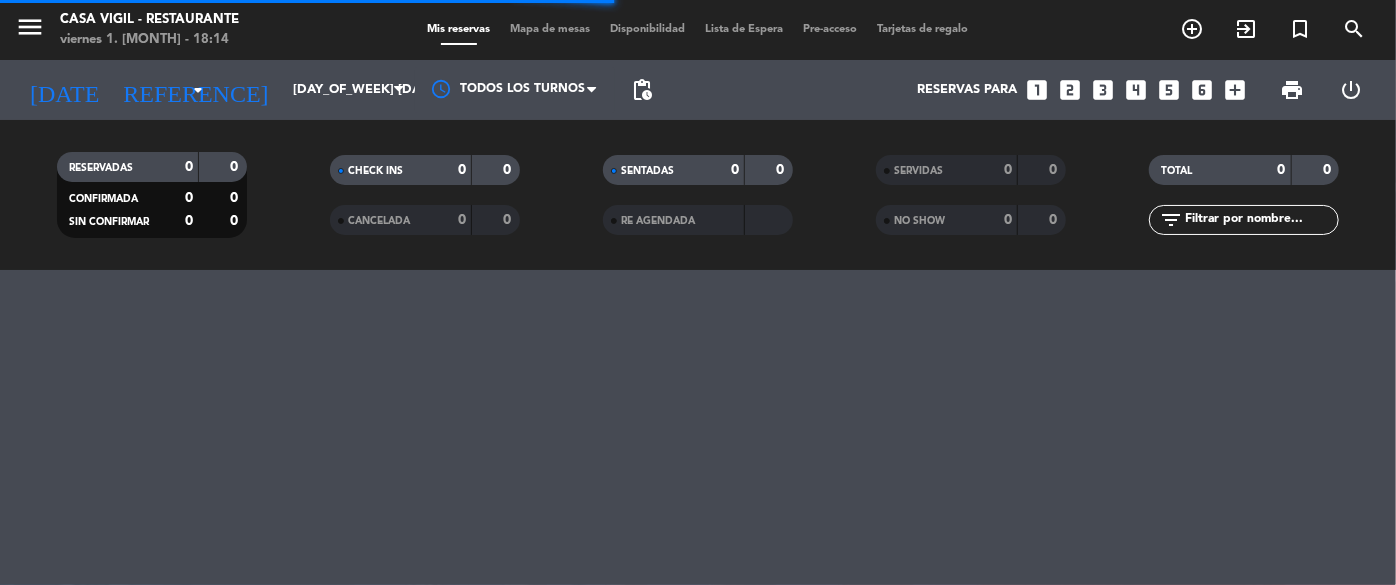 scroll, scrollTop: 0, scrollLeft: 0, axis: both 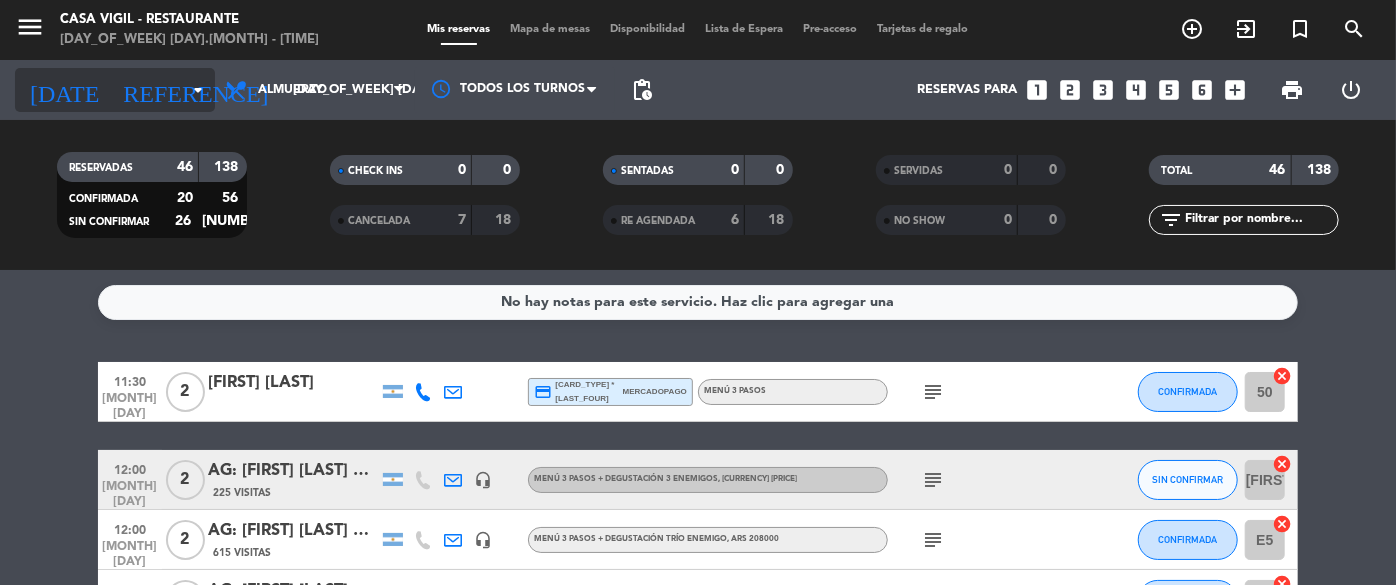 click on "[DAY_OF_WEEK] [DAY] [MONTH]" 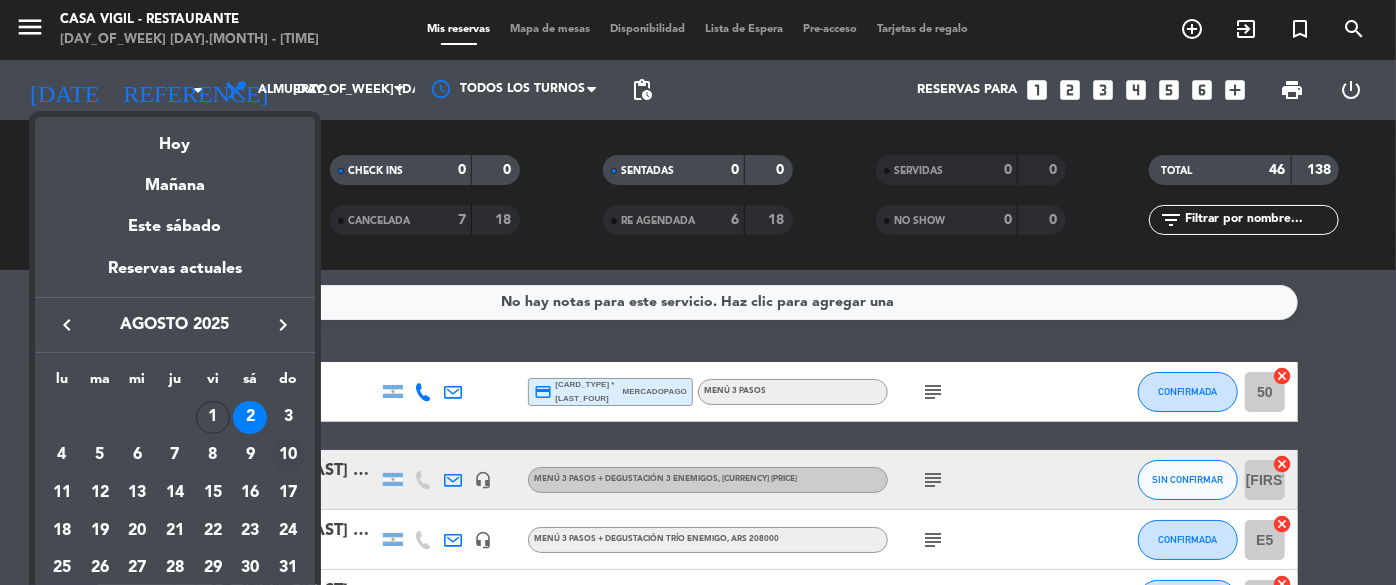 click on "10" at bounding box center [288, 455] 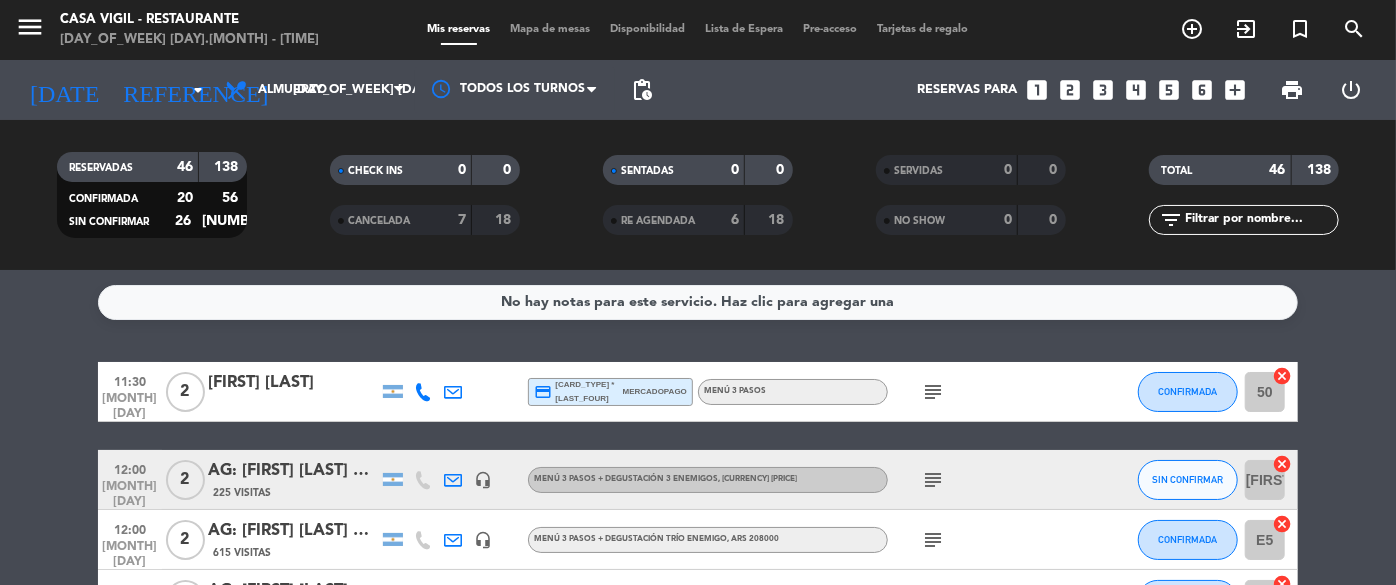 type on "dom. 10 [MONTH]." 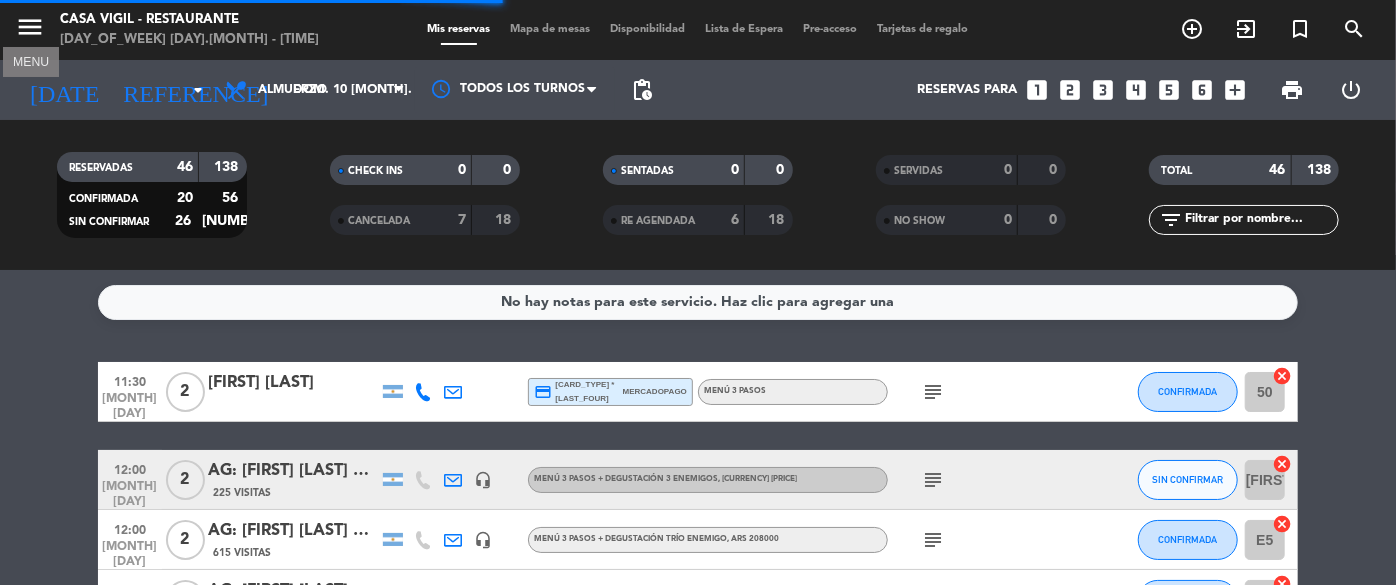 click on "menu" at bounding box center [30, 27] 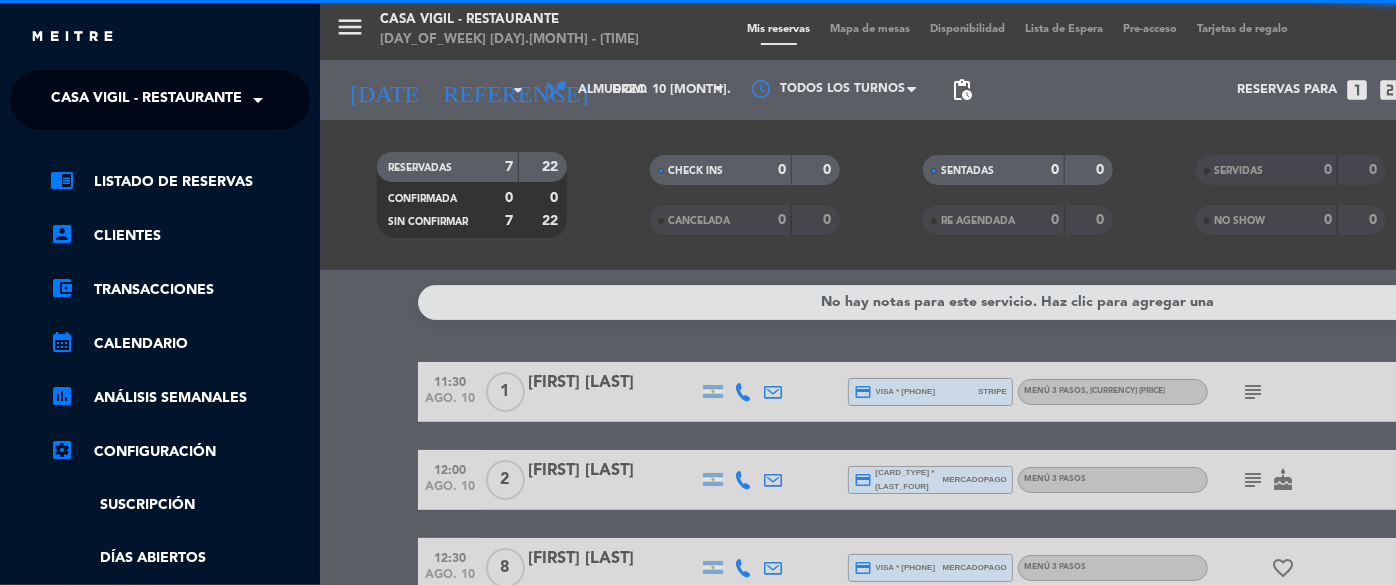click on "× Casa Vigil - Restaurante ×" 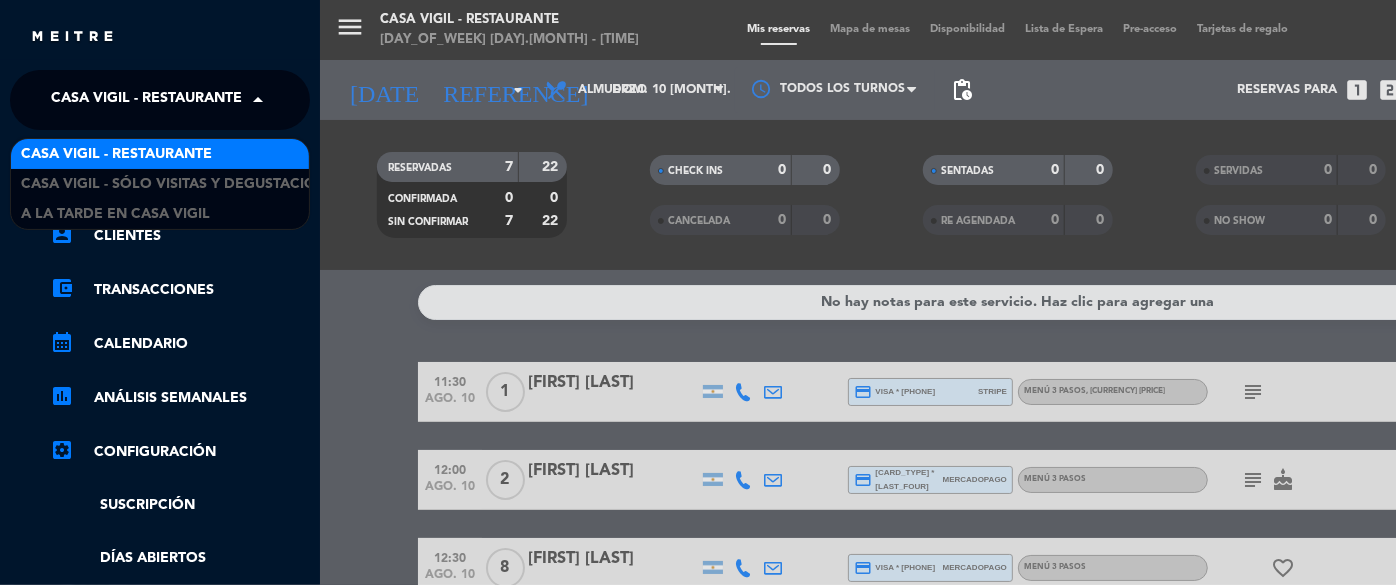 click 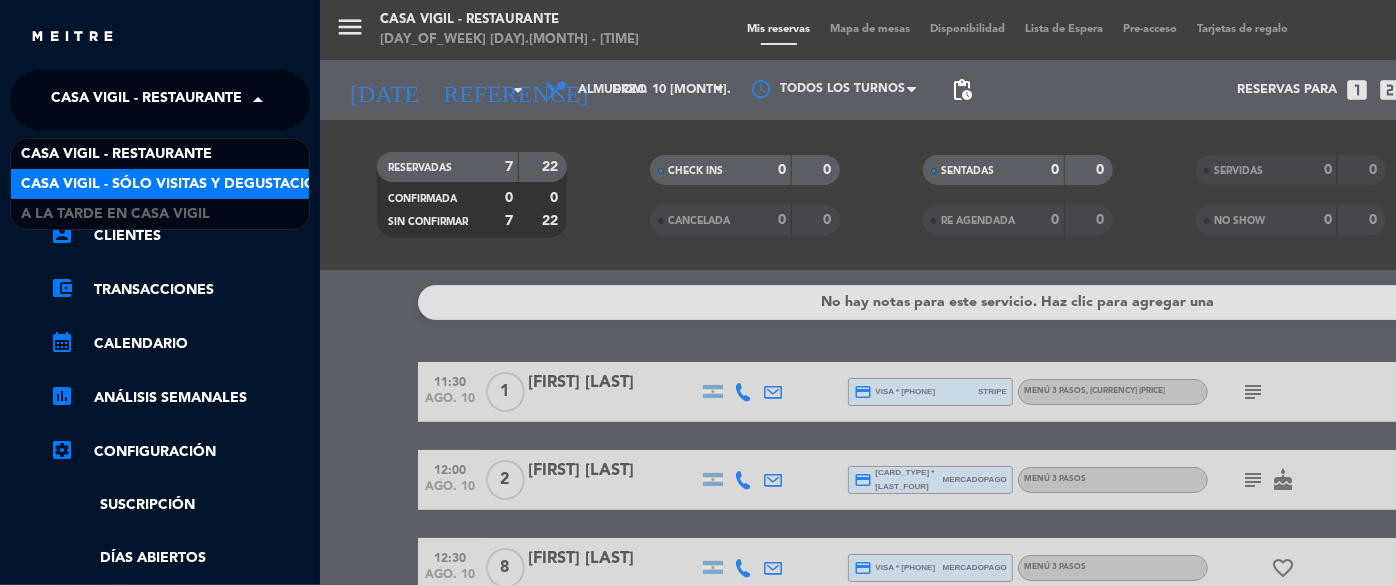 click on "Casa Vigil - SÓLO Visitas y Degustaciones" at bounding box center [182, 184] 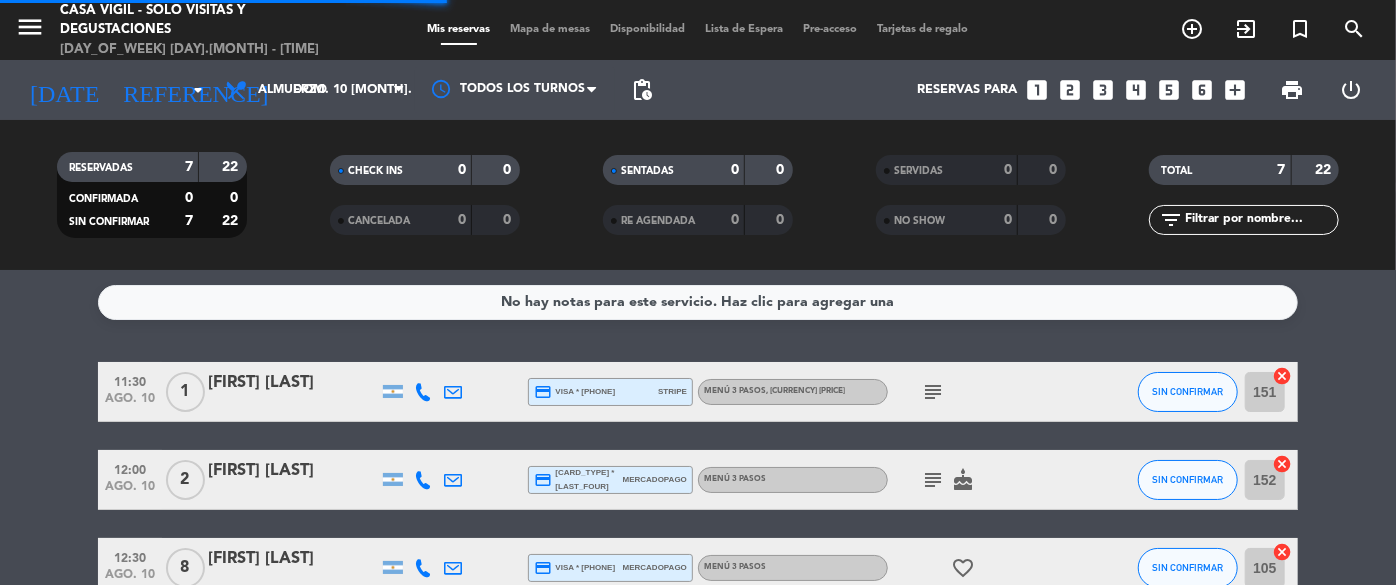 click 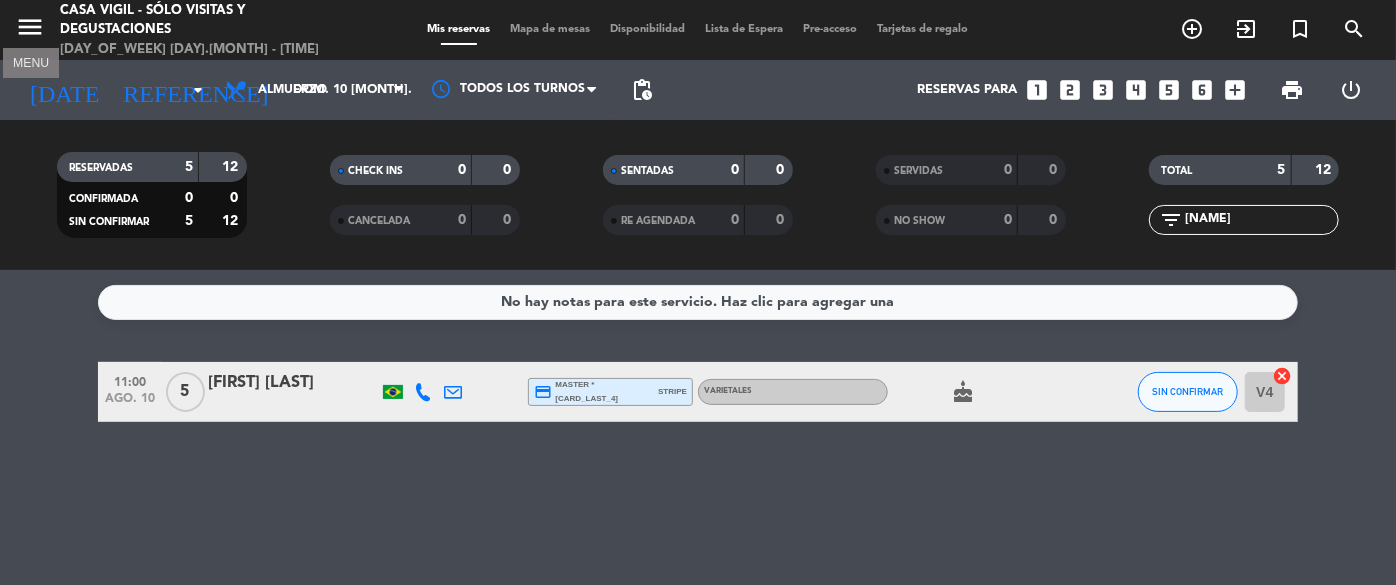 type on "[NAME]" 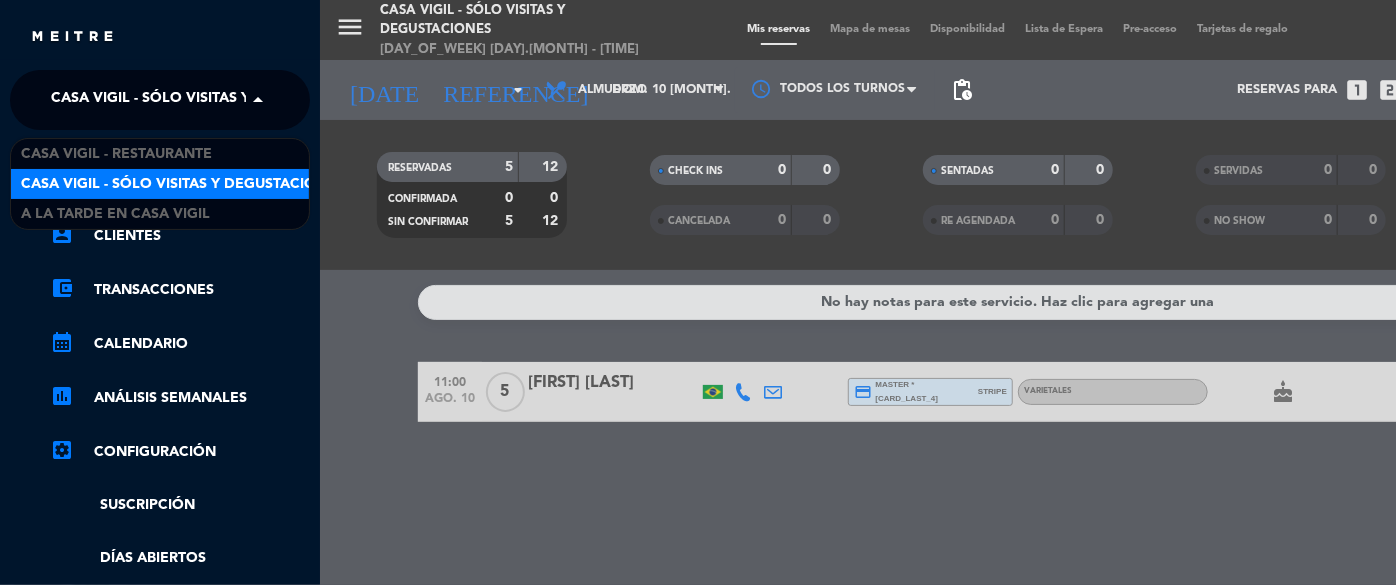 click on "Casa Vigil - SÓLO Visitas y Degustaciones" 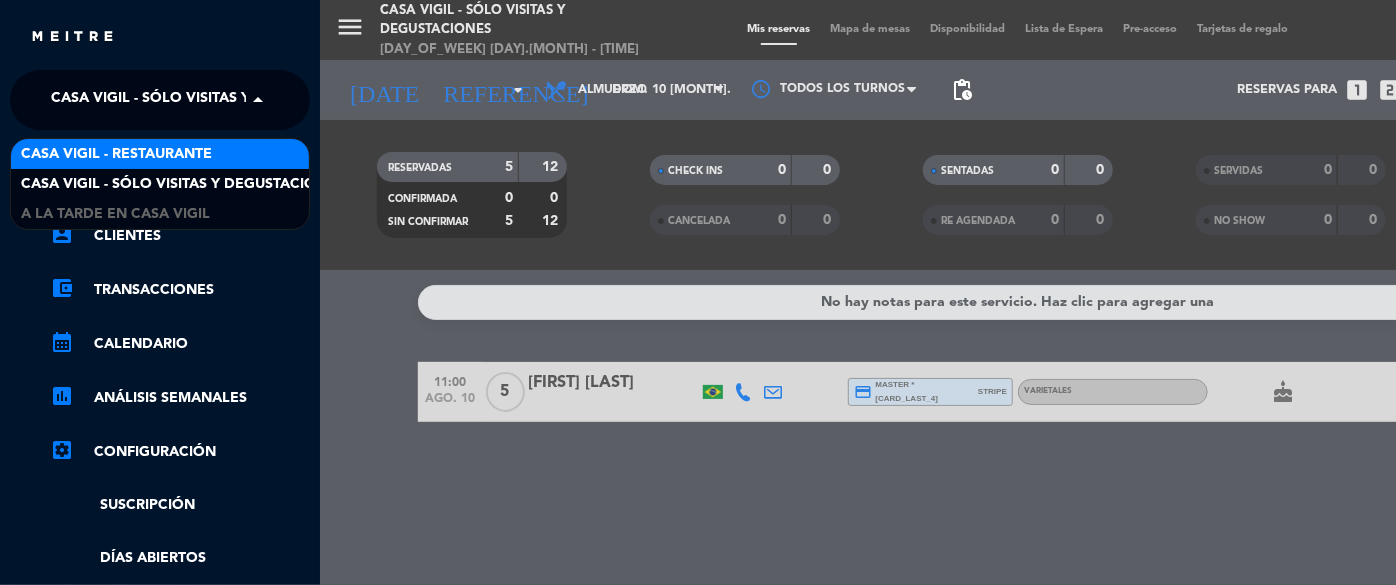 click on "Casa Vigil - Restaurante" at bounding box center (116, 154) 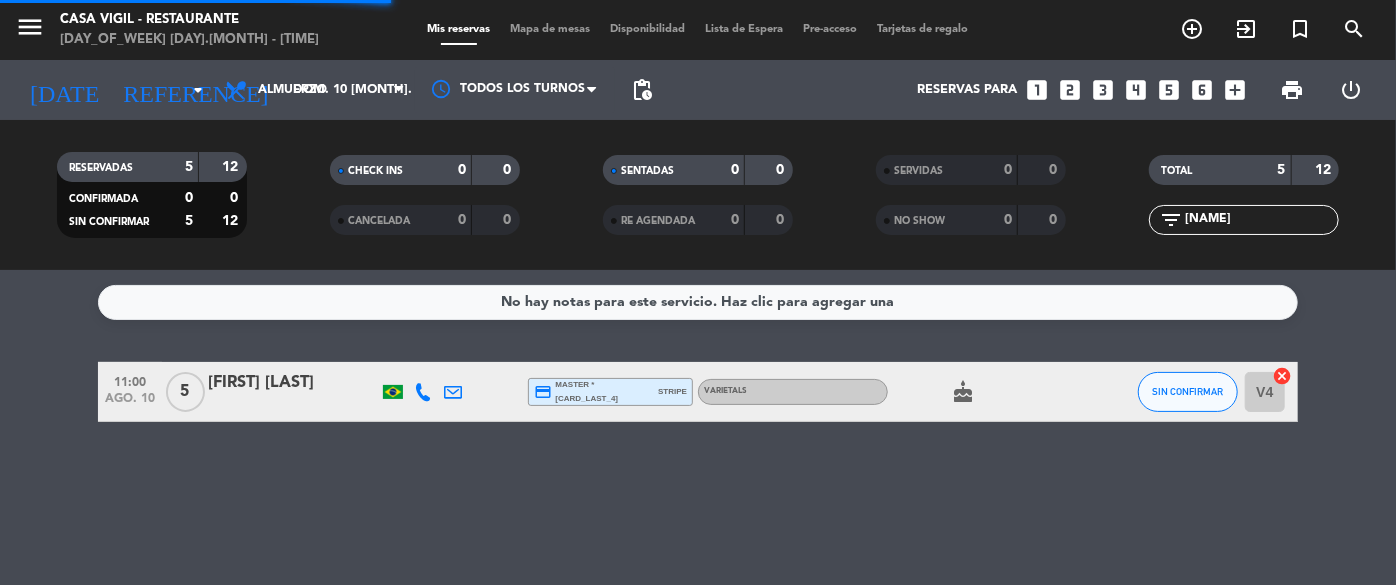 click on "[NAME]" 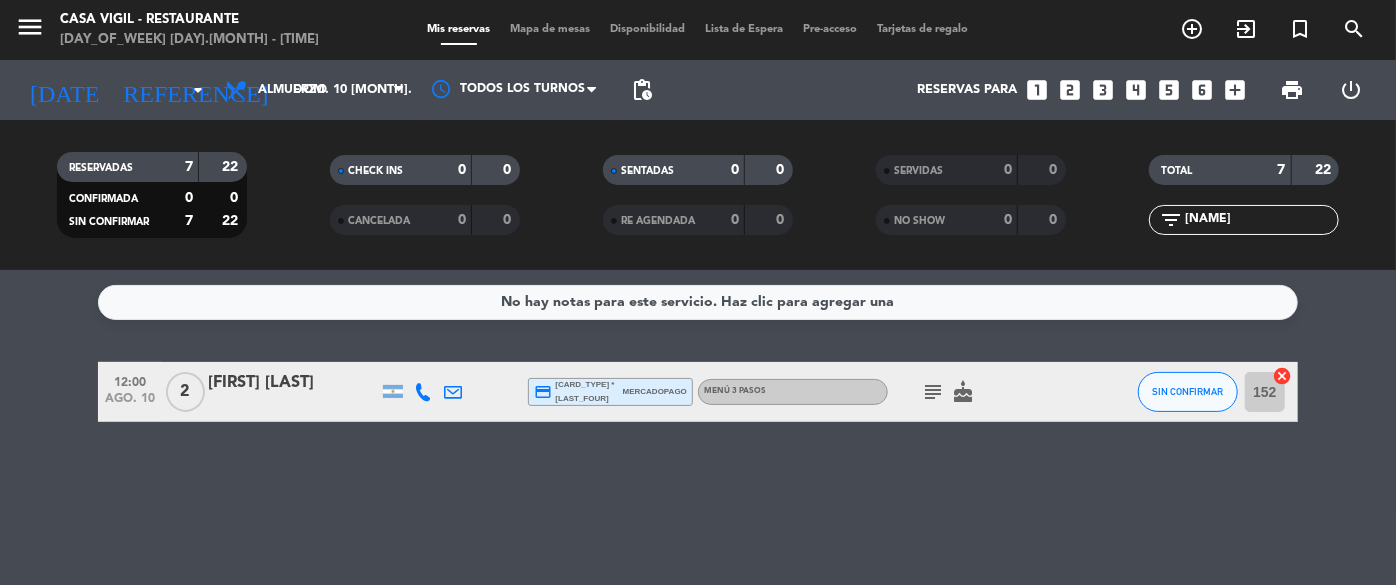 click on "[FIRST] [LAST]" 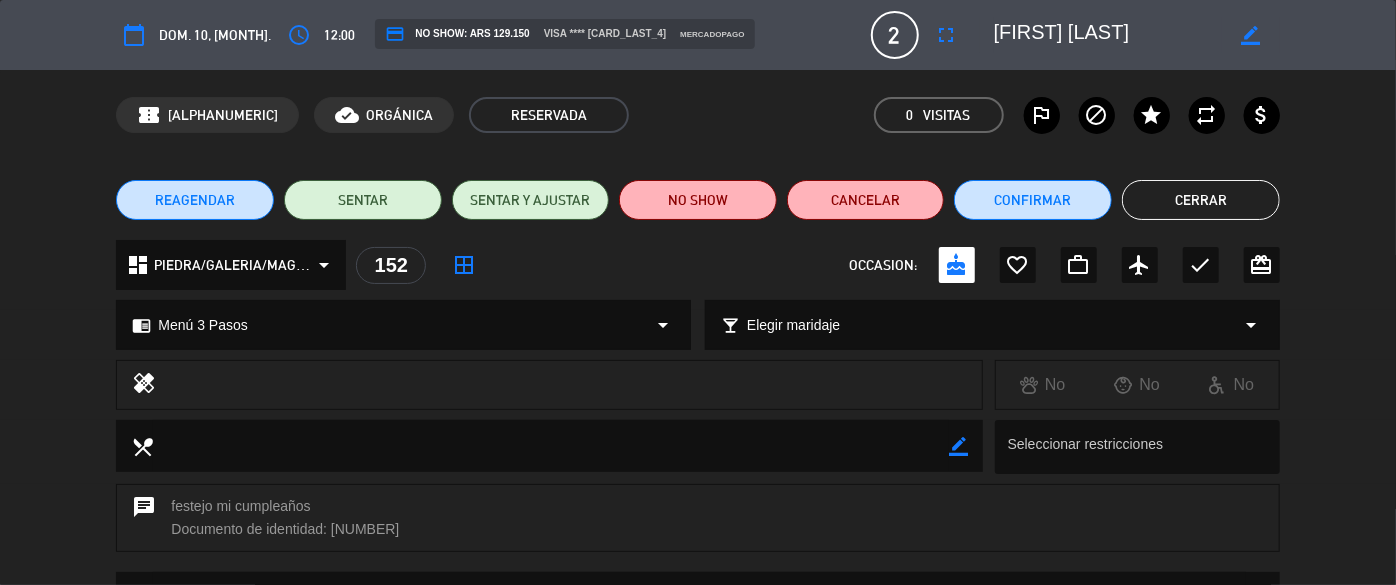 click on "border_color" 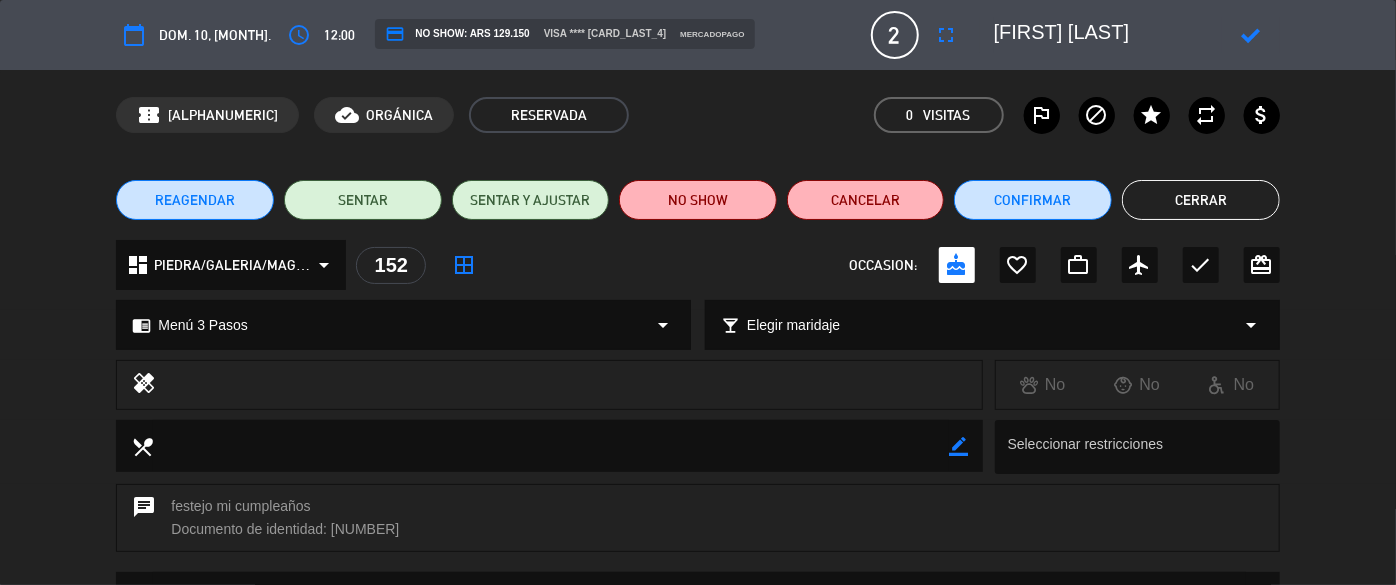 click 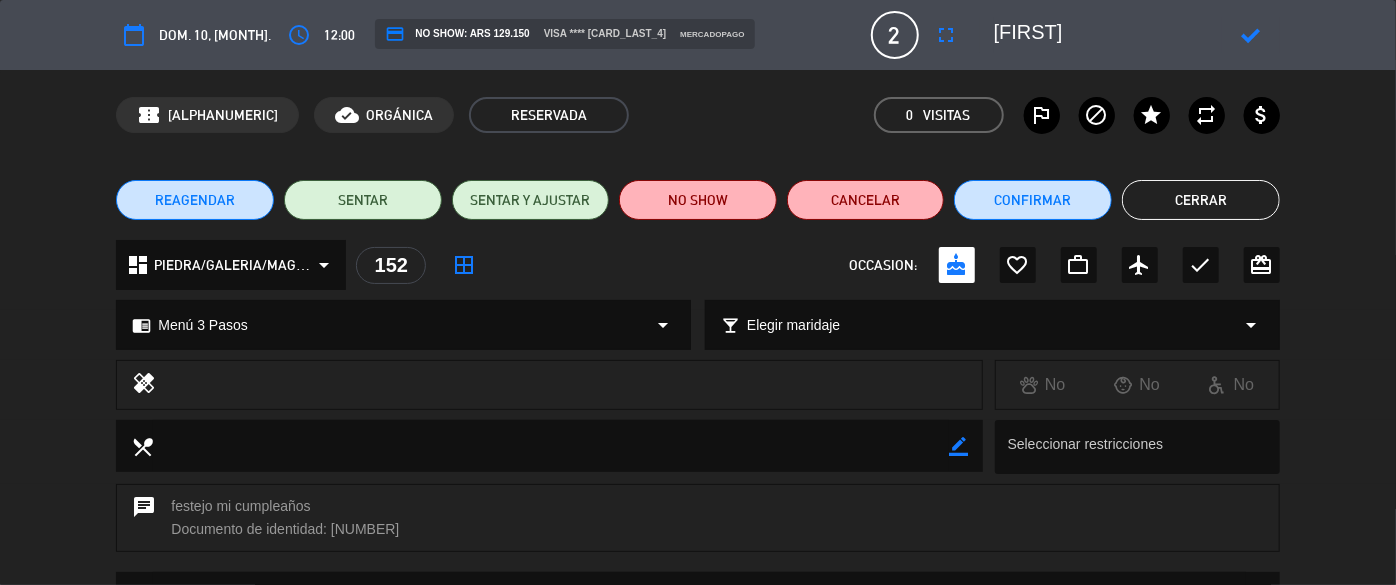 type on "A" 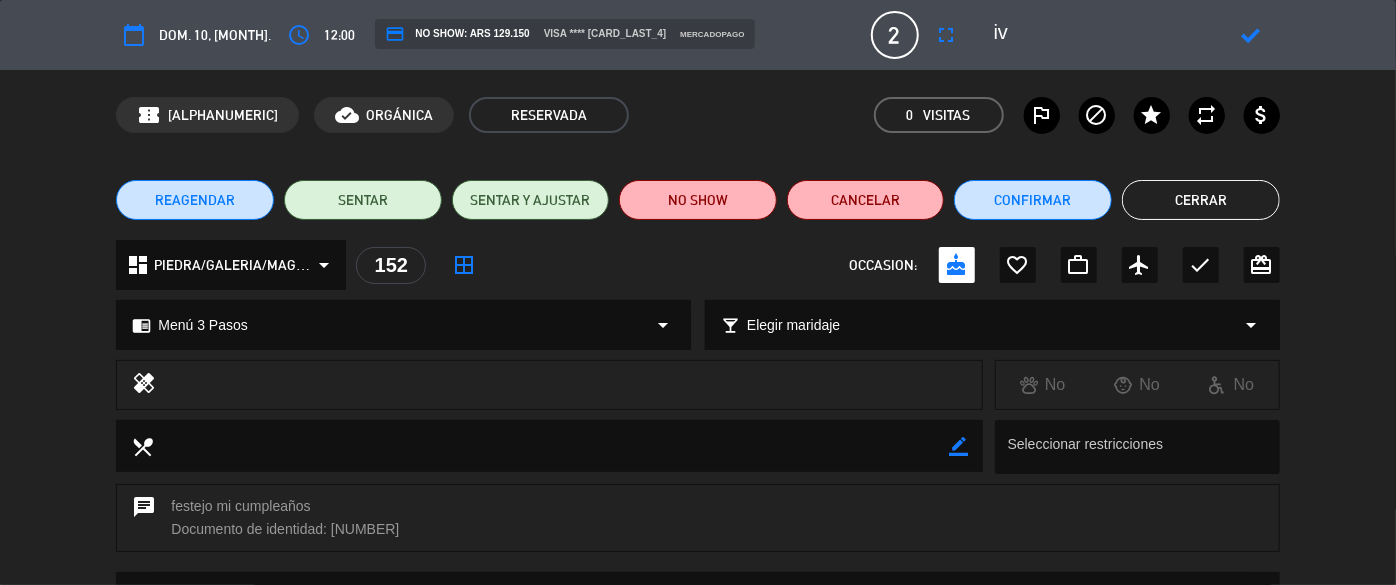 type on "i" 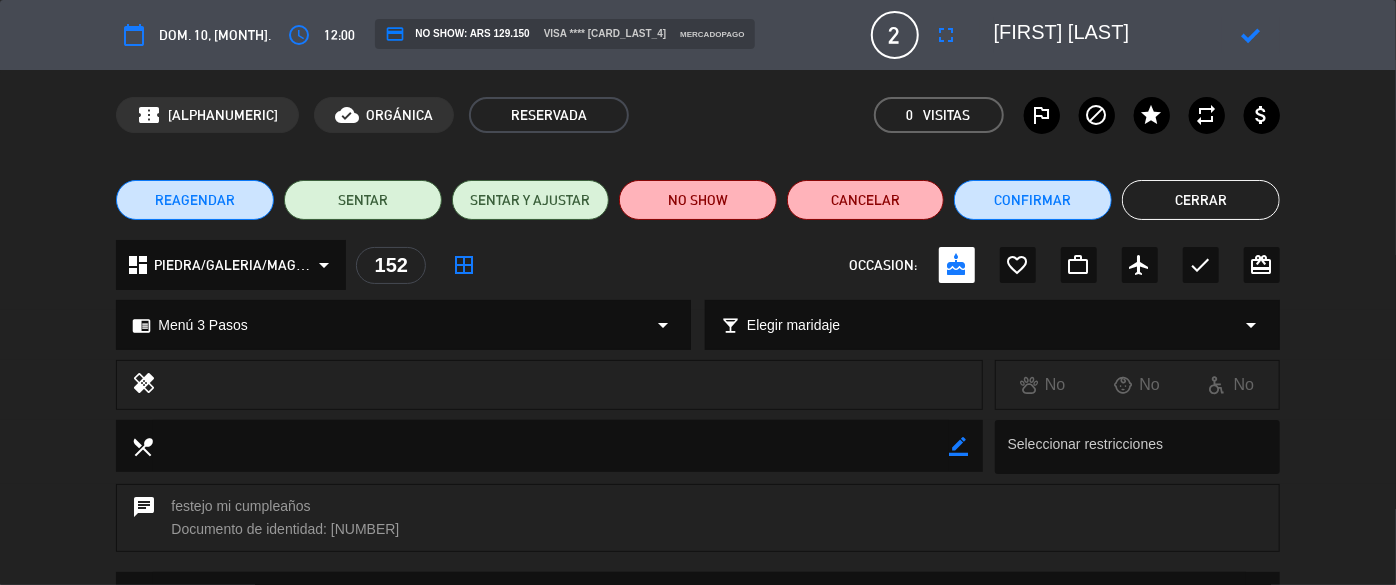 click 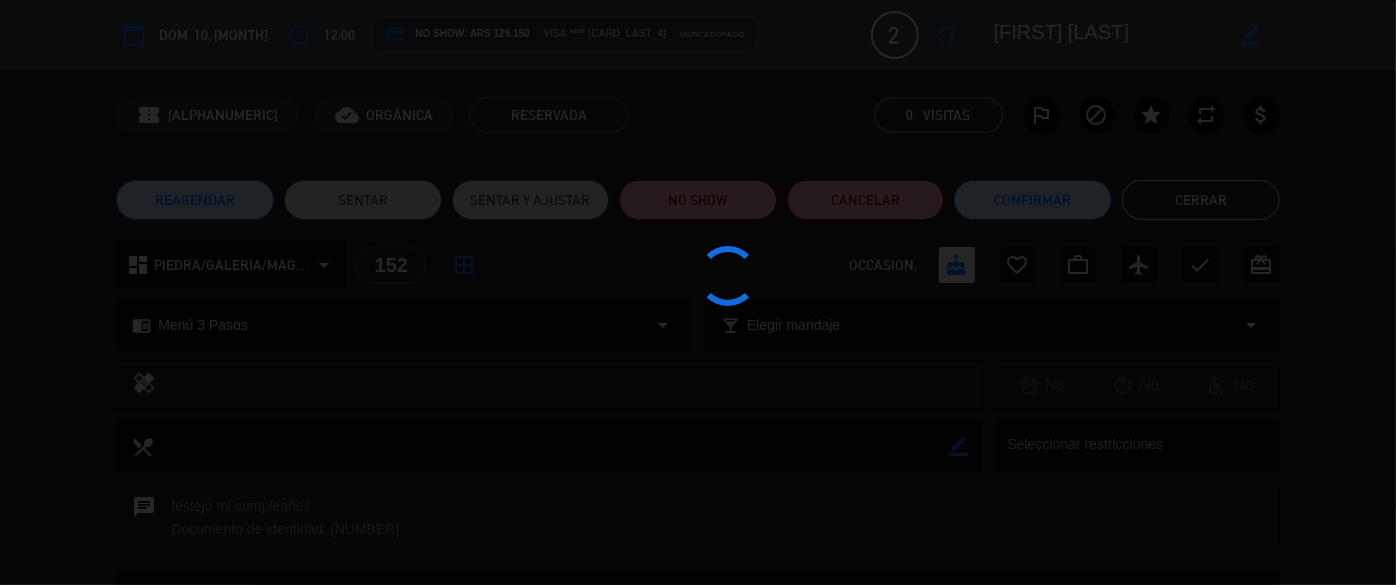 type on "[FIRST] [LAST]" 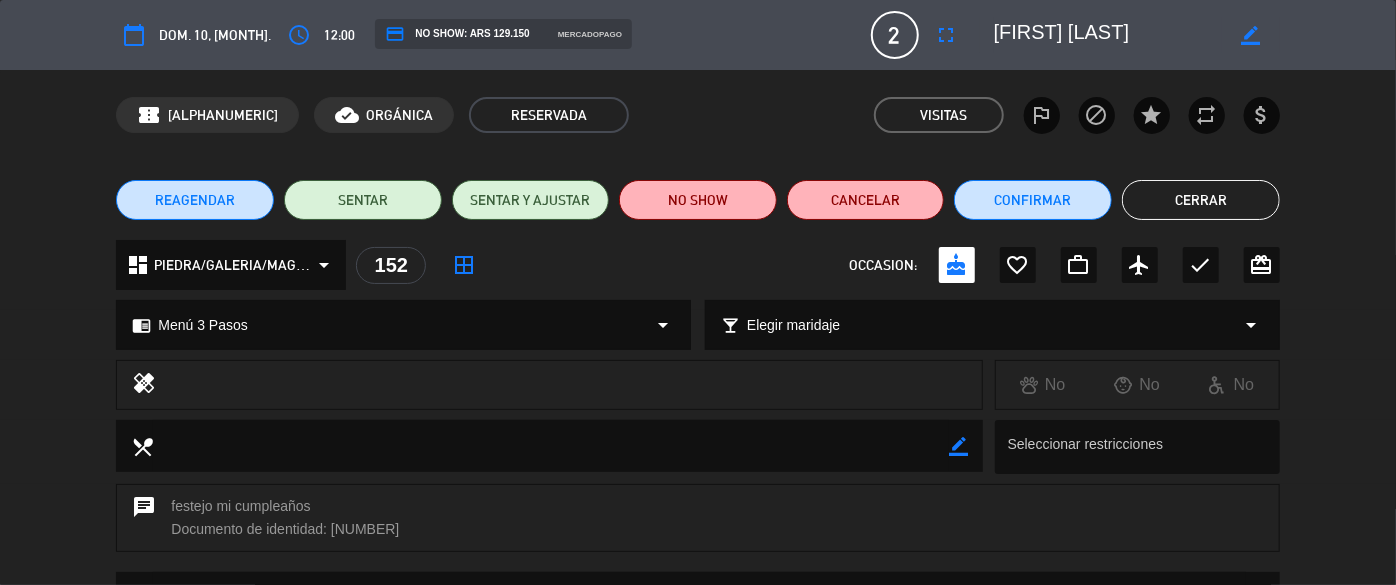 click on "Cerrar" 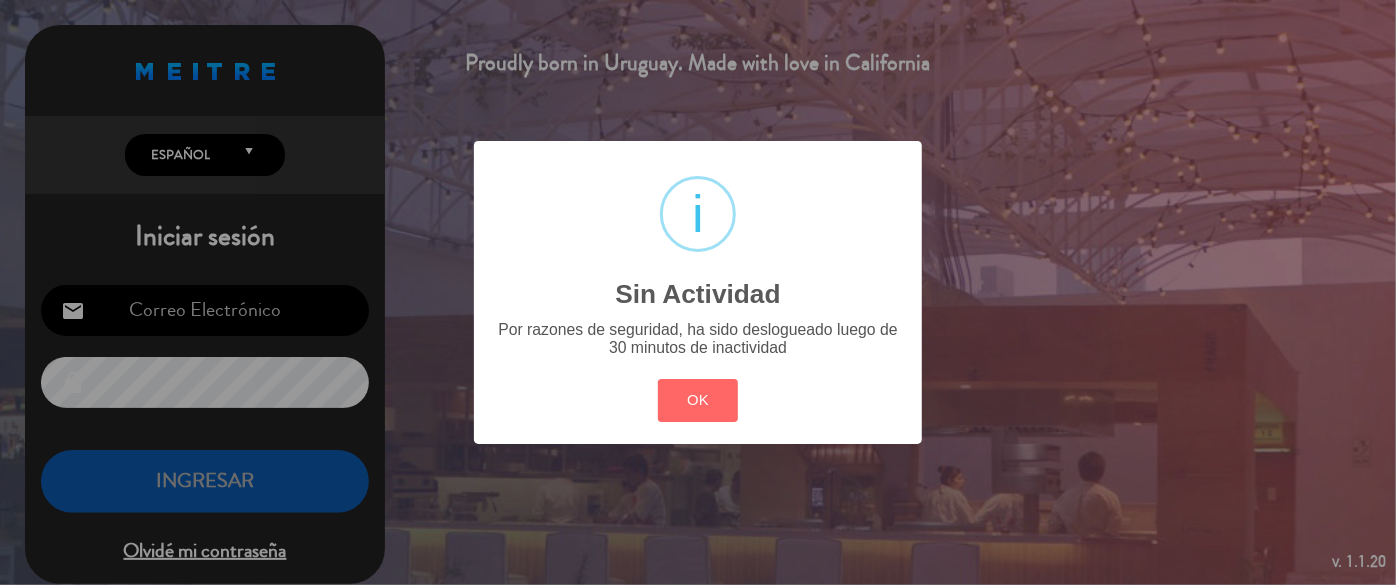 type 